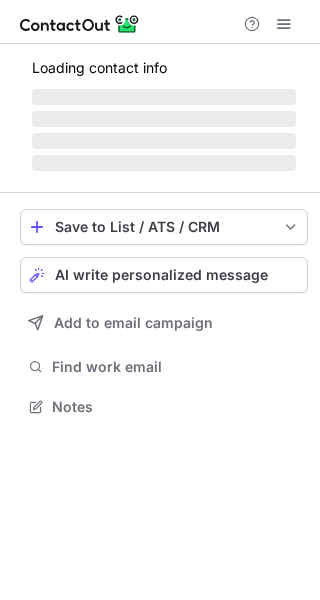 scroll, scrollTop: 0, scrollLeft: 0, axis: both 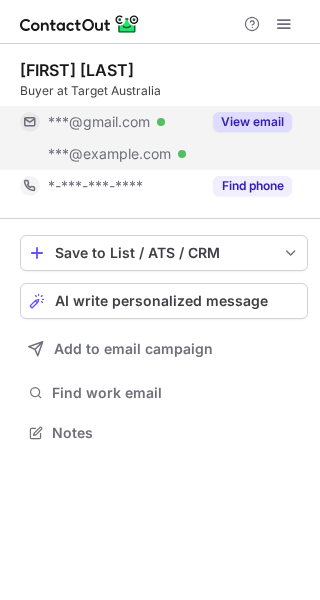 click on "View email" at bounding box center (252, 122) 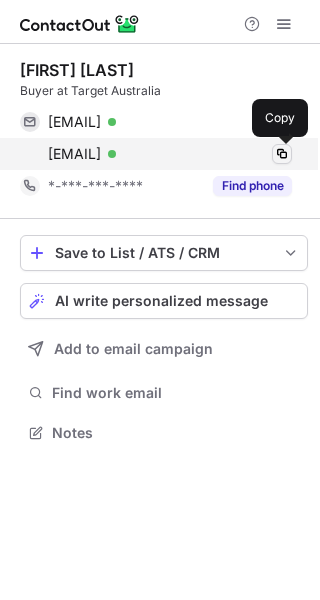 click at bounding box center [282, 154] 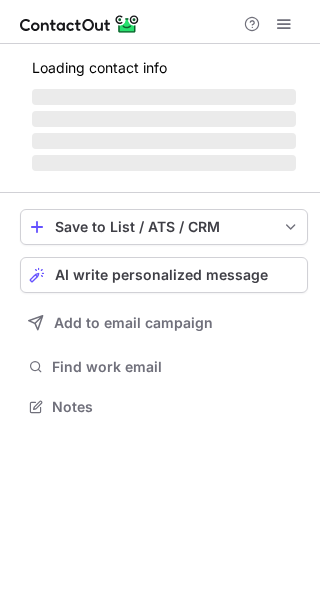 scroll, scrollTop: 0, scrollLeft: 0, axis: both 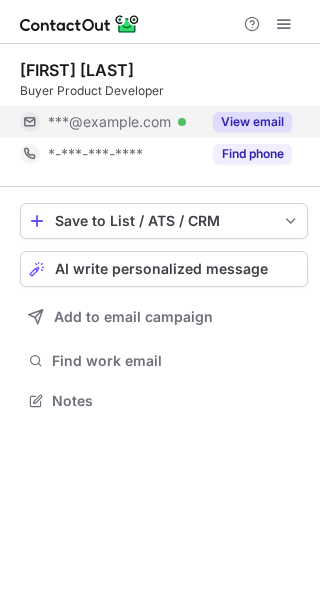 click on "View email" at bounding box center [252, 122] 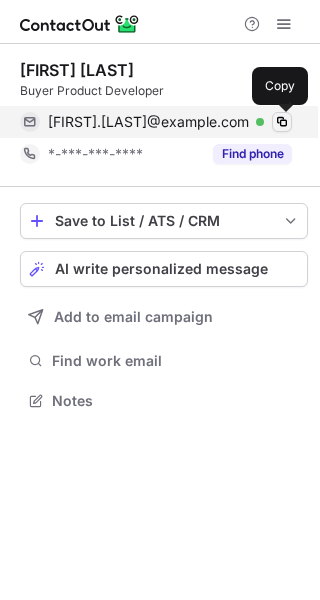 click at bounding box center [282, 122] 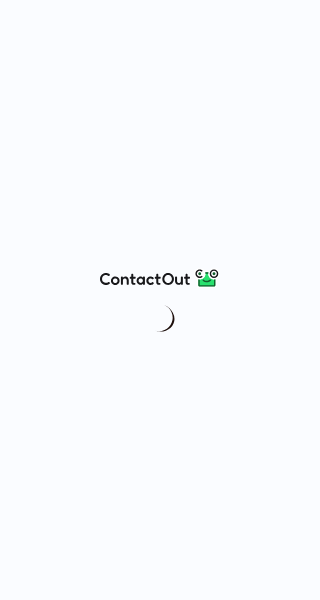 scroll, scrollTop: 0, scrollLeft: 0, axis: both 